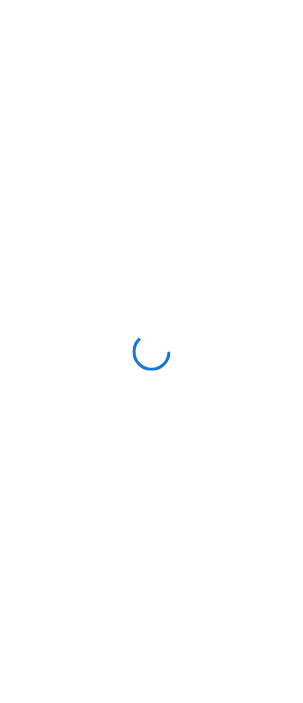 scroll, scrollTop: 0, scrollLeft: 0, axis: both 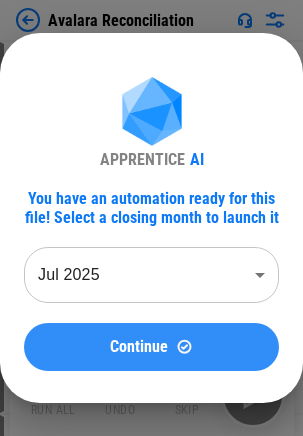 click on "Continue" at bounding box center [139, 347] 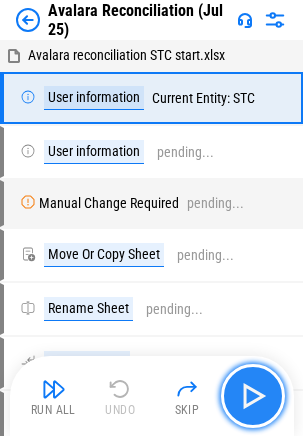click at bounding box center [253, 396] 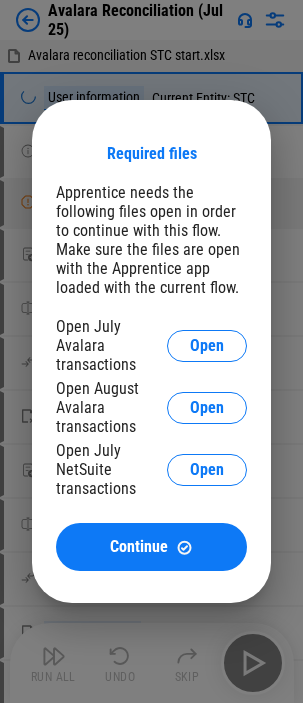 click on "Open" at bounding box center (207, 346) 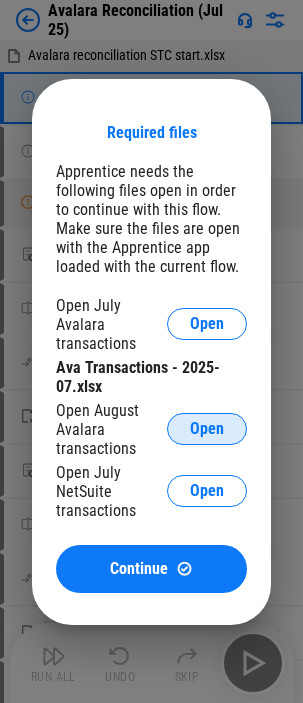 click on "Open" at bounding box center [207, 429] 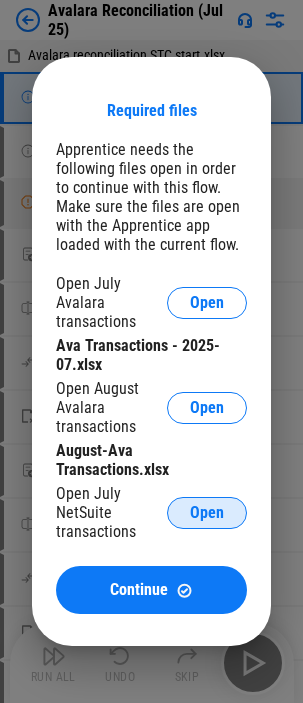 click on "Open" at bounding box center (207, 513) 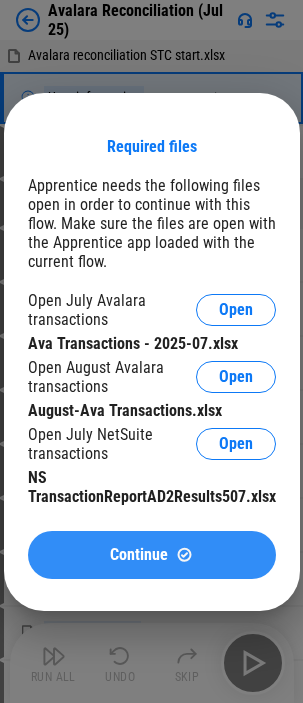 click on "Continue" at bounding box center (152, 555) 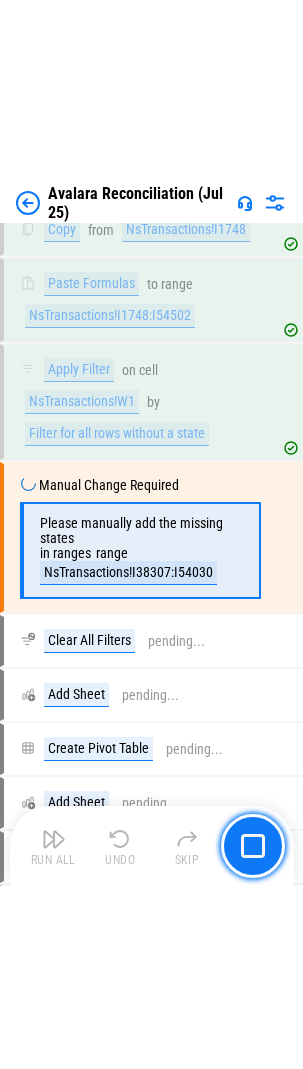scroll, scrollTop: 4037, scrollLeft: 0, axis: vertical 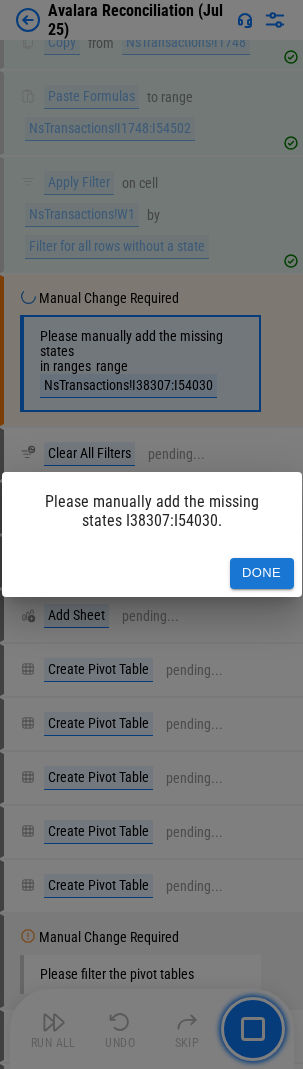 click on "Done" at bounding box center [262, 573] 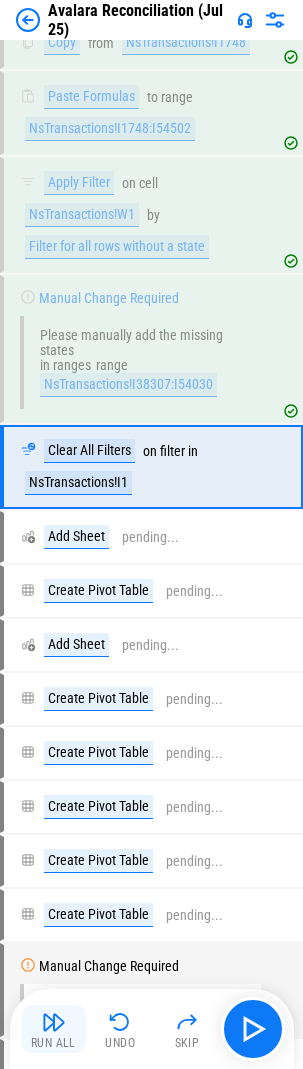 click at bounding box center (54, 1022) 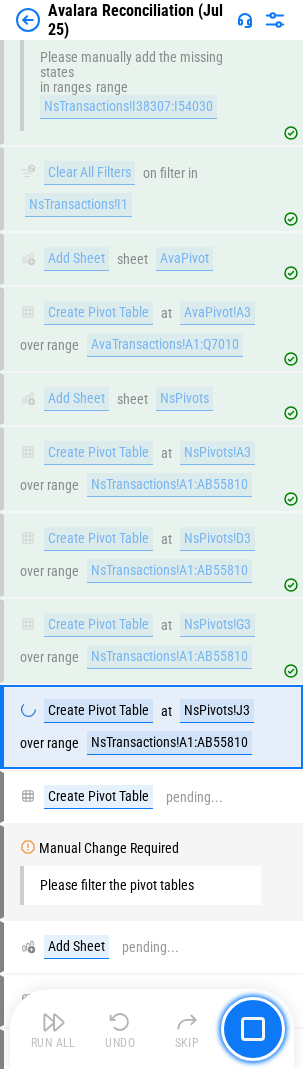 scroll, scrollTop: 4509, scrollLeft: 0, axis: vertical 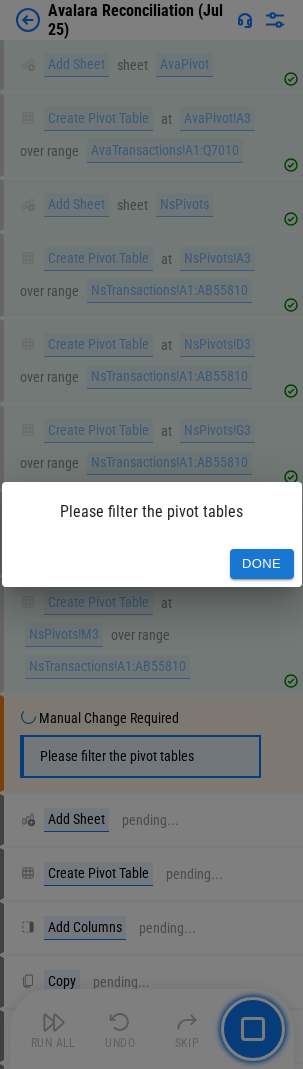 click on "Done" at bounding box center (262, 564) 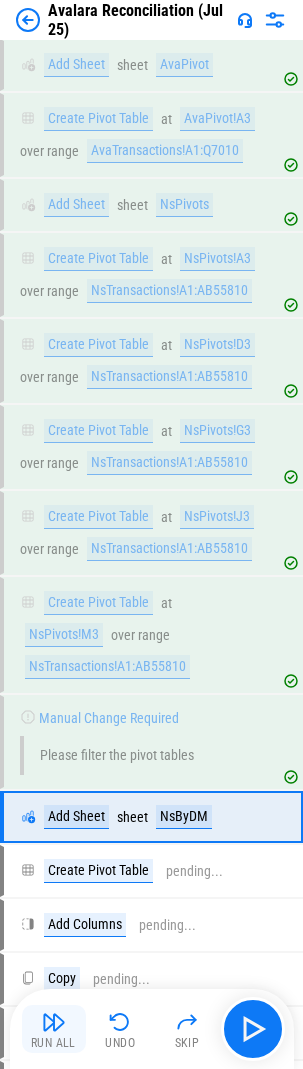 click on "Run All" at bounding box center [54, 1029] 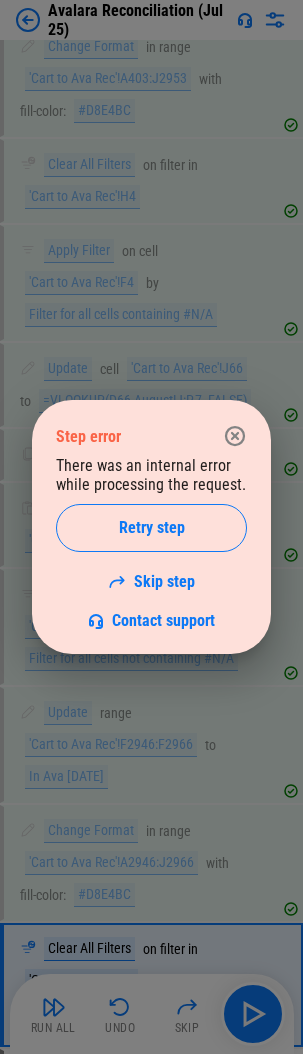 scroll, scrollTop: 8368, scrollLeft: 0, axis: vertical 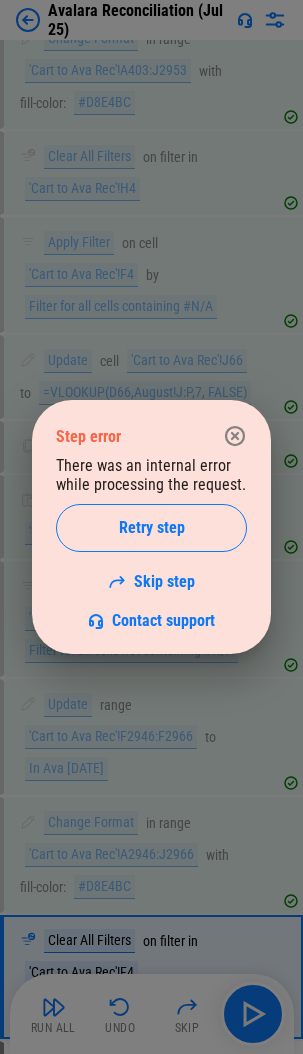 click on "Retry step" at bounding box center [152, 528] 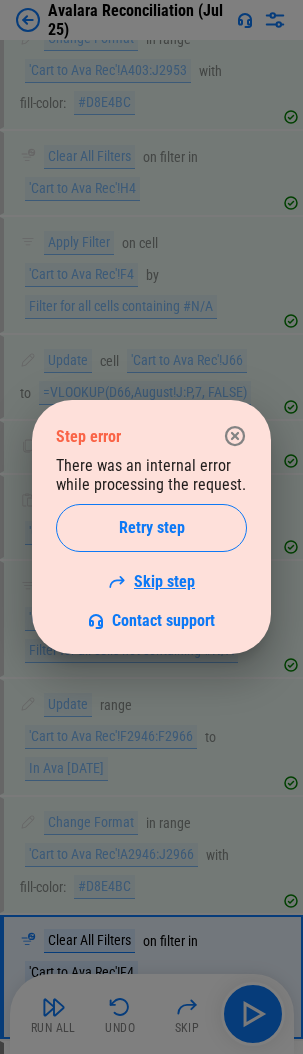 click on "Skip step" at bounding box center [151, 581] 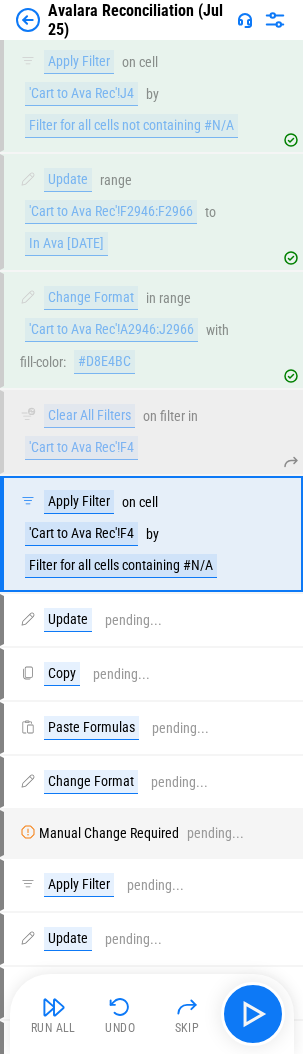 scroll, scrollTop: 8902, scrollLeft: 0, axis: vertical 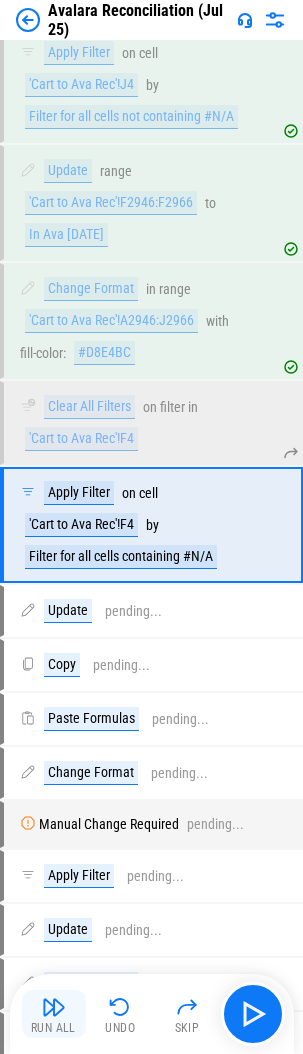 click at bounding box center [54, 1007] 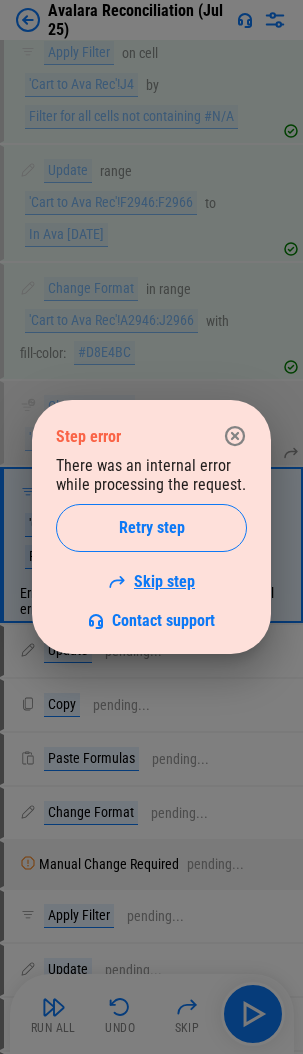 click on "Skip step" at bounding box center (151, 581) 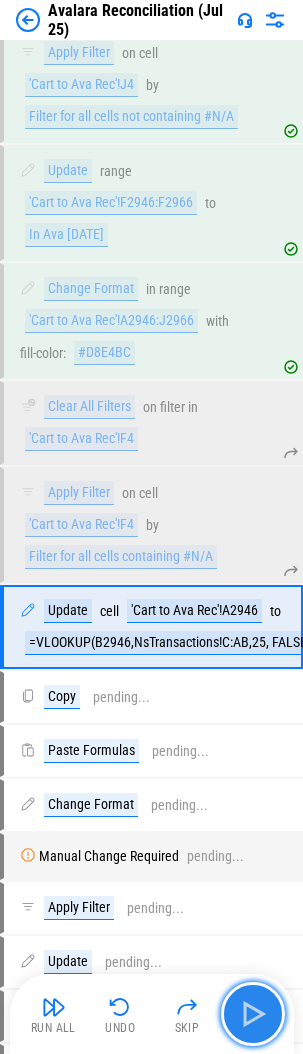 click at bounding box center (253, 1014) 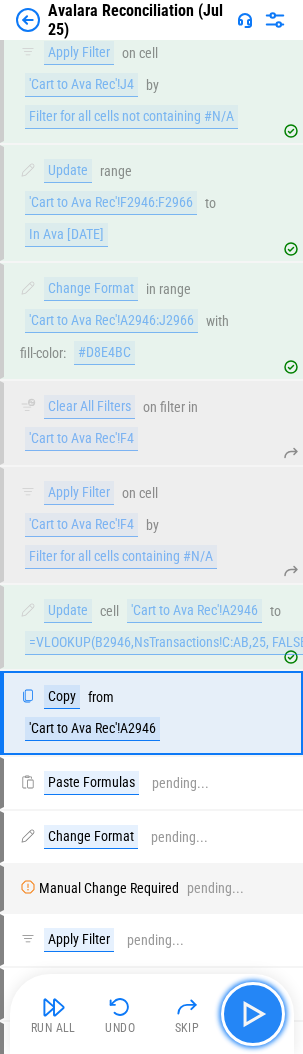 click at bounding box center [253, 1014] 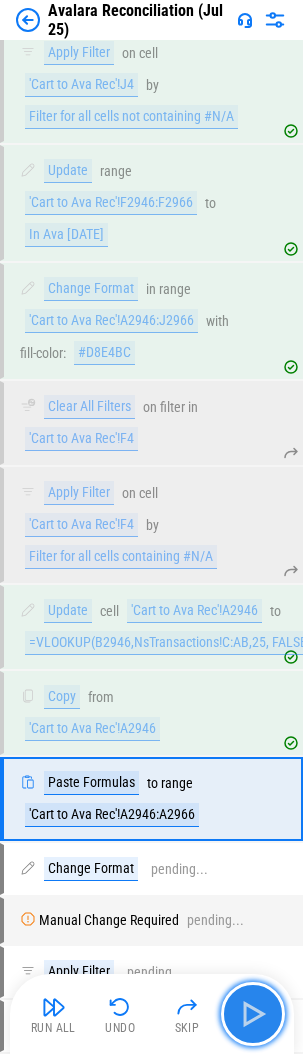 click at bounding box center (253, 1014) 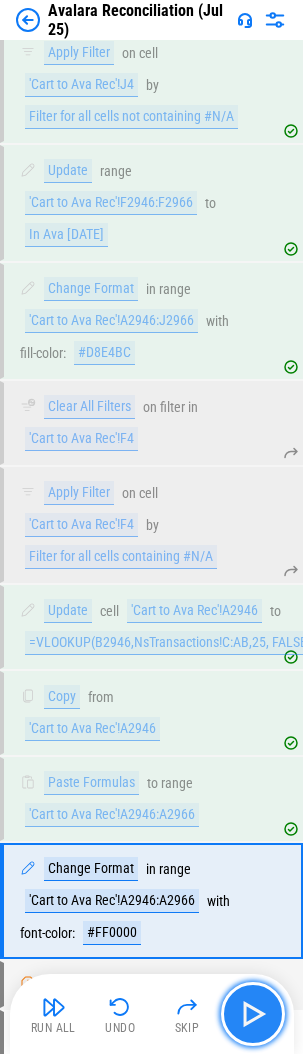 click at bounding box center (253, 1014) 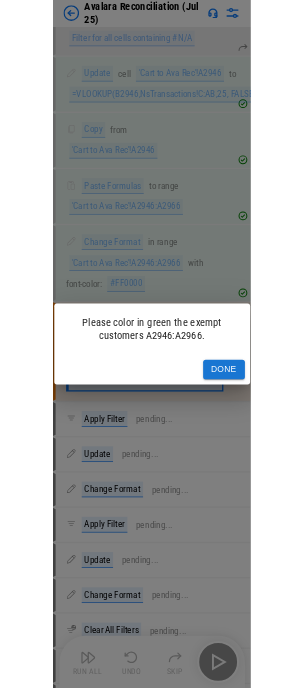 scroll, scrollTop: 9414, scrollLeft: 0, axis: vertical 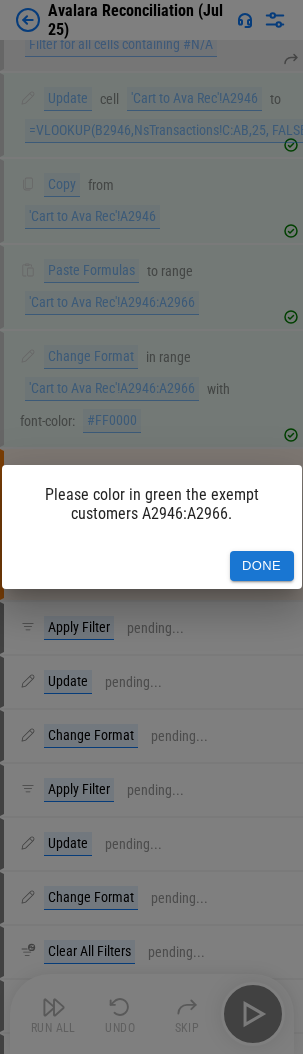 click on "Done" at bounding box center (262, 566) 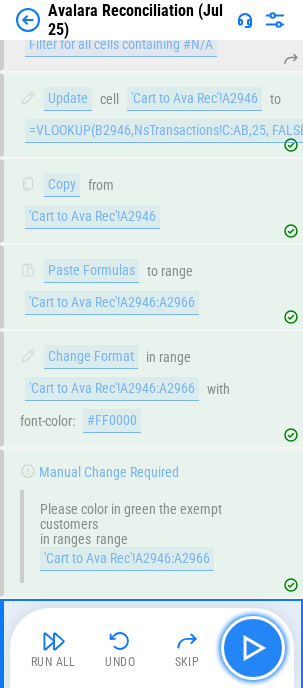 click at bounding box center [253, 648] 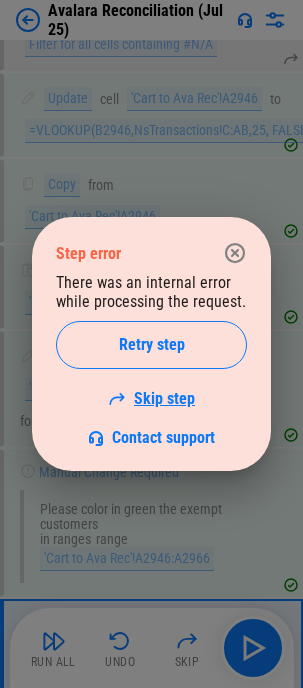 click on "Skip step" at bounding box center [151, 398] 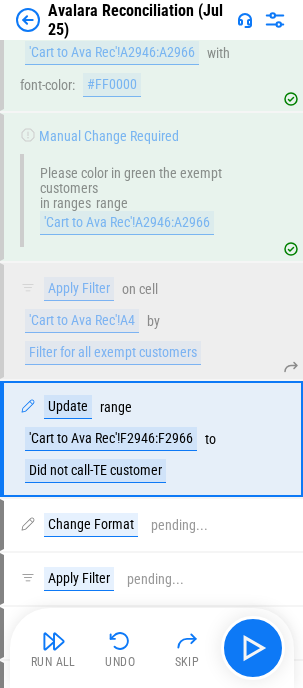scroll, scrollTop: 9847, scrollLeft: 0, axis: vertical 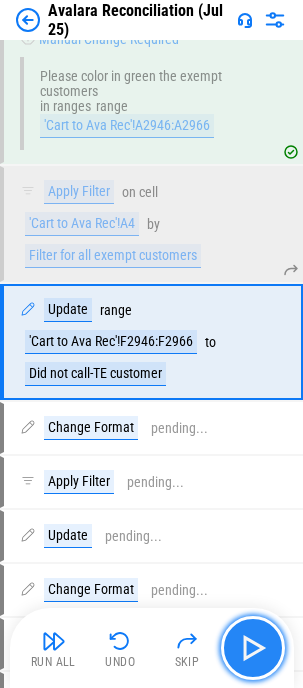 click at bounding box center (253, 648) 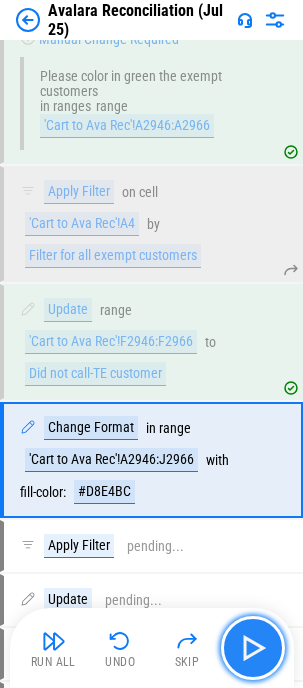 click at bounding box center (253, 648) 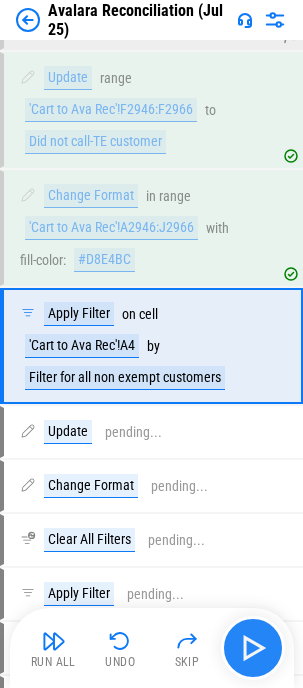 scroll, scrollTop: 10083, scrollLeft: 0, axis: vertical 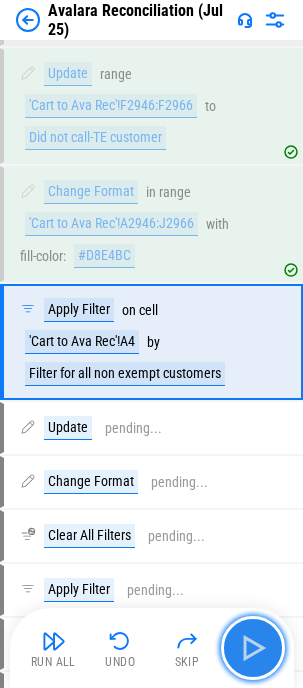click at bounding box center [253, 648] 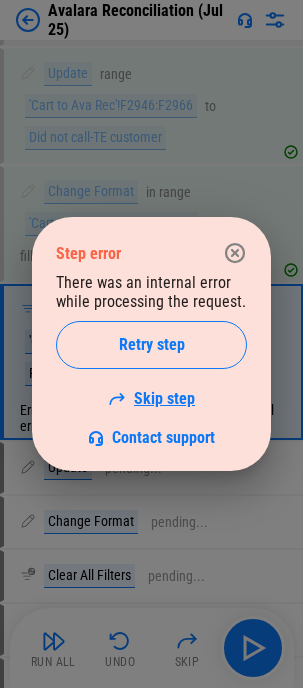 click on "Skip step" at bounding box center (151, 398) 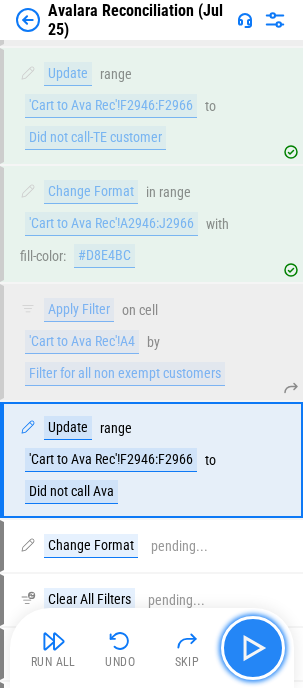 click at bounding box center (253, 648) 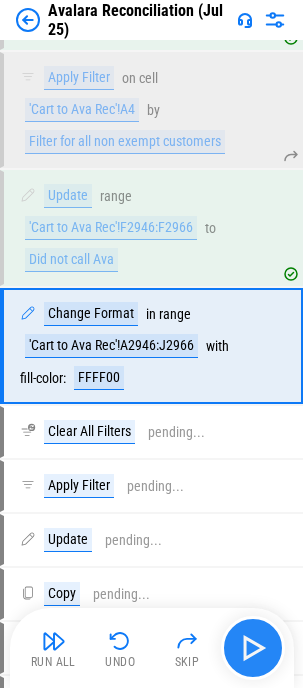 scroll, scrollTop: 10319, scrollLeft: 0, axis: vertical 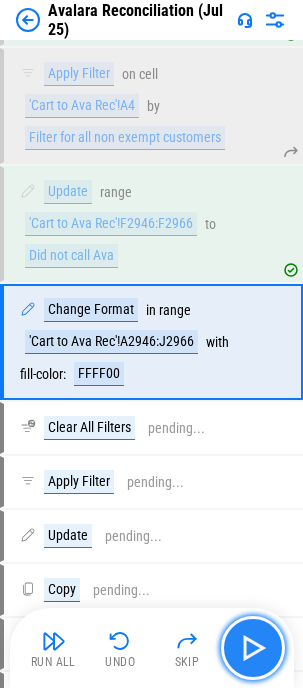 click at bounding box center (253, 648) 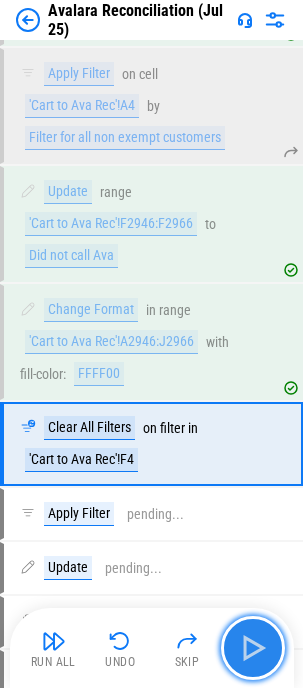 click at bounding box center [253, 648] 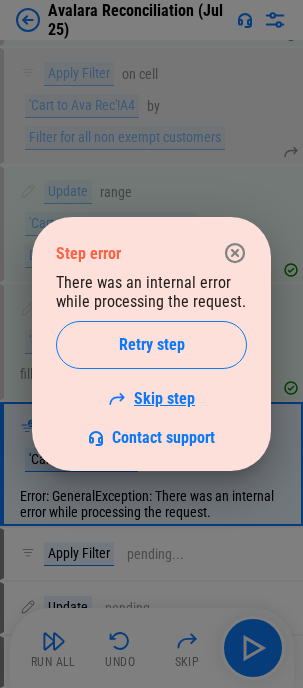 click on "Skip step" at bounding box center (151, 398) 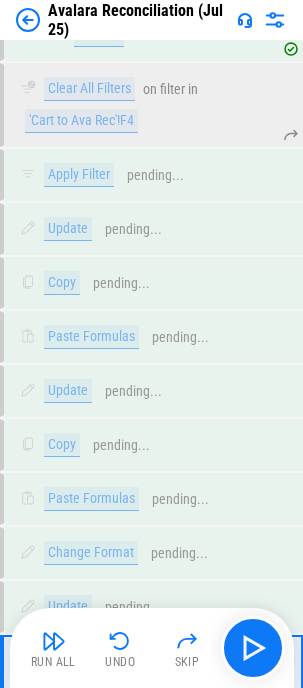 scroll, scrollTop: 11009, scrollLeft: 0, axis: vertical 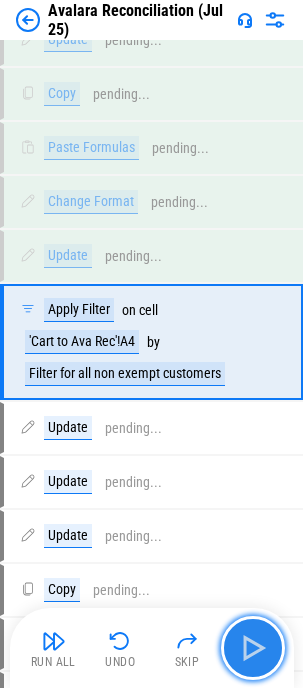 click at bounding box center [253, 648] 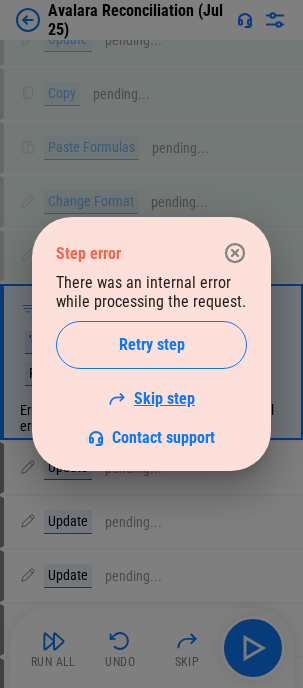 click on "Skip step" at bounding box center [151, 398] 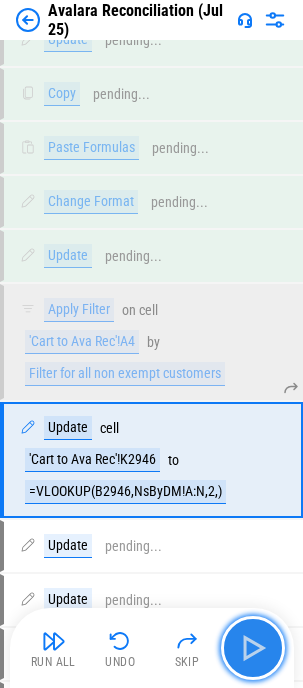 click at bounding box center (253, 648) 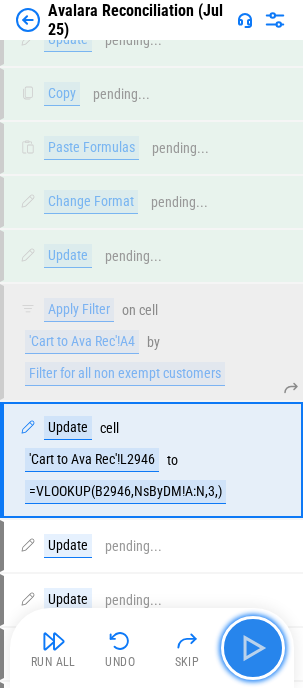click at bounding box center (253, 648) 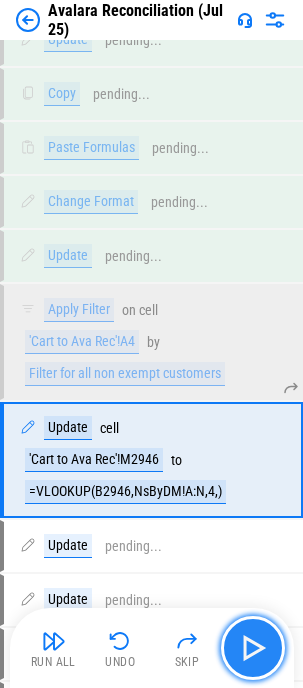 click at bounding box center [253, 648] 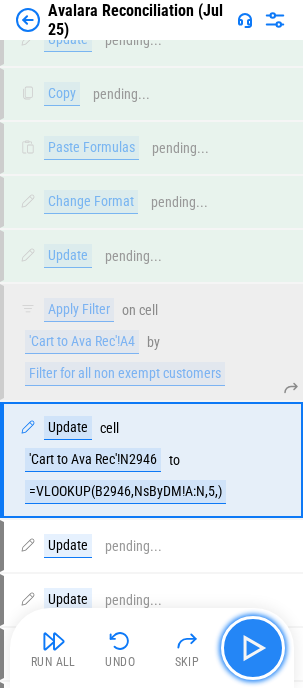 click at bounding box center (253, 648) 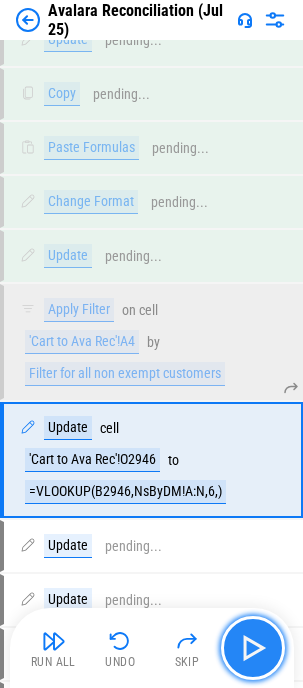 click at bounding box center [253, 648] 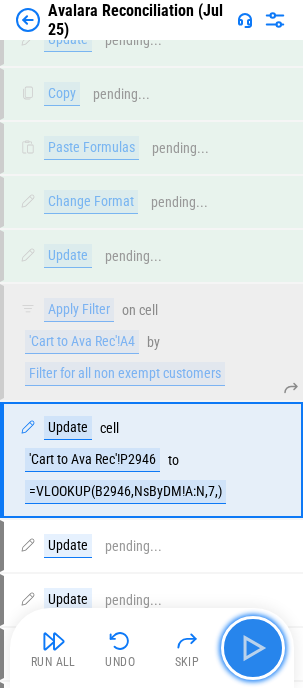 click at bounding box center (253, 648) 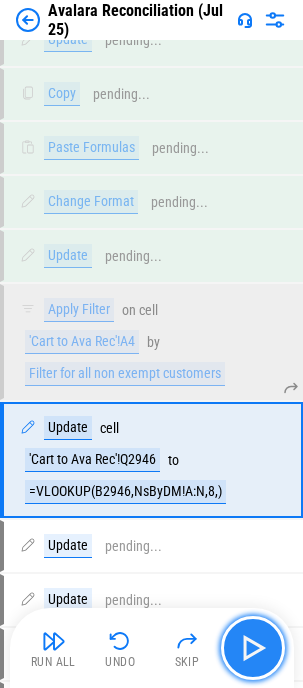 click at bounding box center [253, 648] 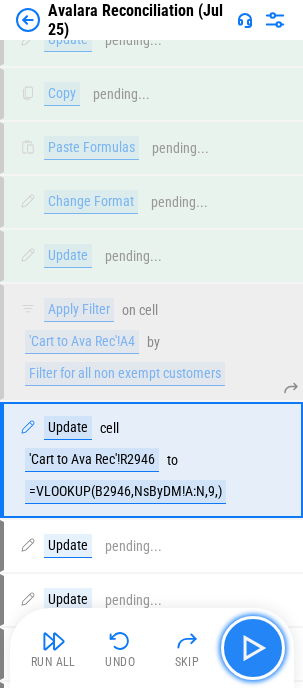 click at bounding box center (253, 648) 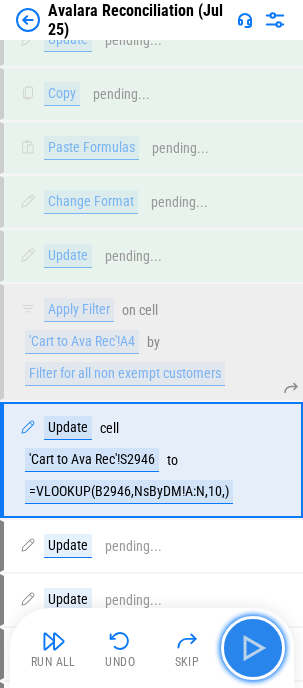 click at bounding box center (253, 648) 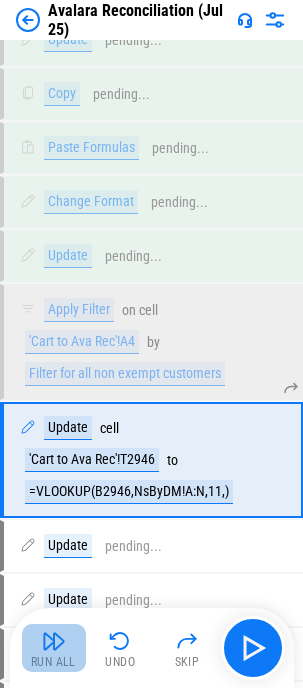 click on "Run All" at bounding box center (53, 662) 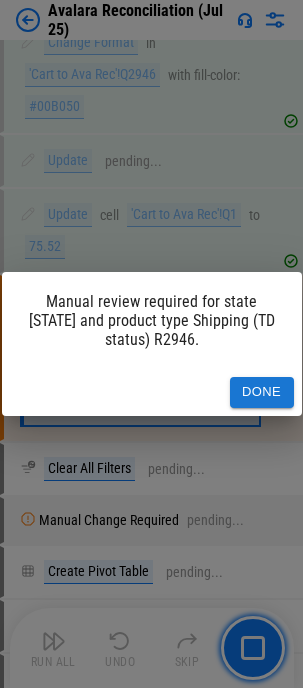 scroll, scrollTop: 12076, scrollLeft: 0, axis: vertical 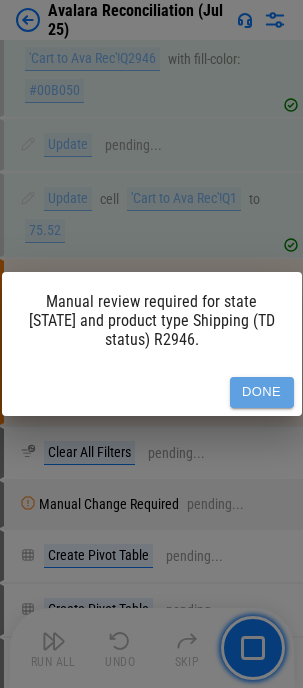 click on "Done" at bounding box center (262, 392) 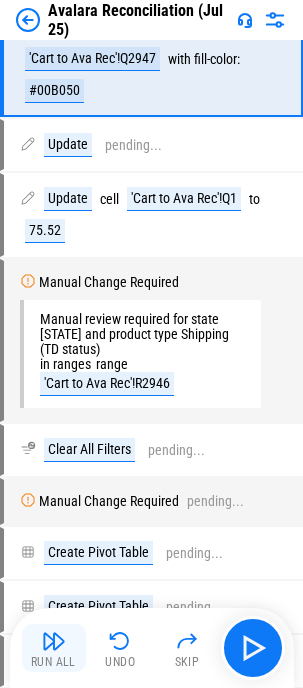 click at bounding box center (54, 641) 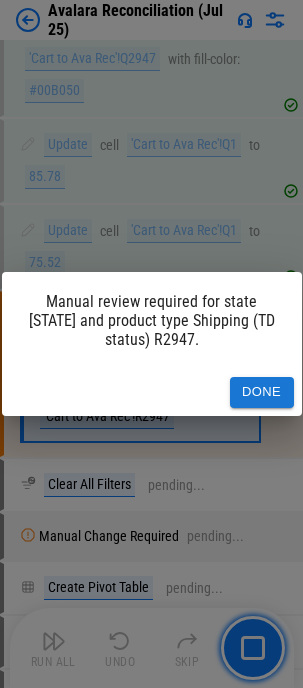 click on "Done" at bounding box center (262, 392) 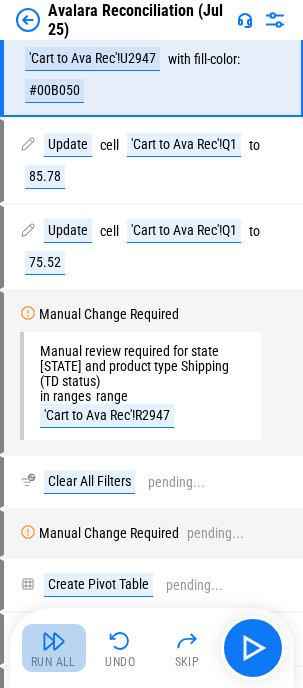 click on "Run All" at bounding box center (53, 662) 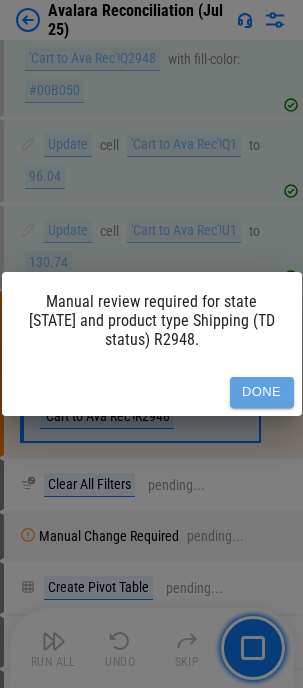 click on "Done" at bounding box center [262, 392] 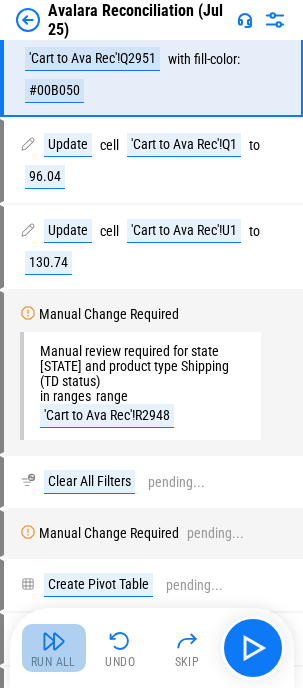 click on "Run All" at bounding box center [54, 648] 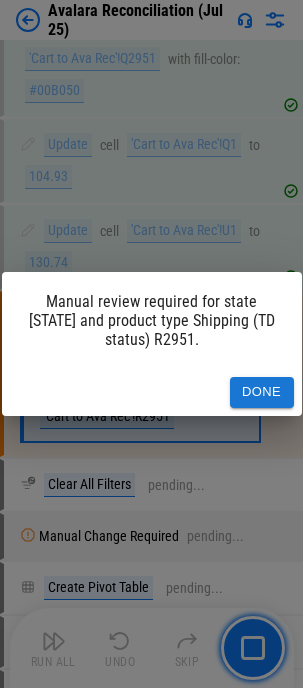 click on "Done" at bounding box center (262, 392) 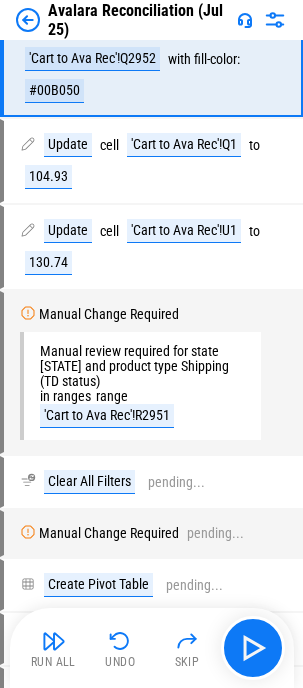 drag, startPoint x: 0, startPoint y: 483, endPoint x: 46, endPoint y: 651, distance: 174.1838 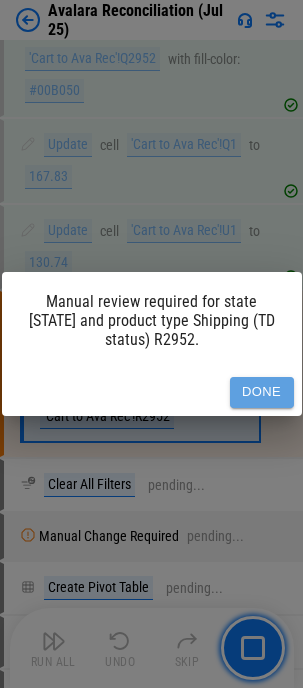click on "Done" at bounding box center [262, 392] 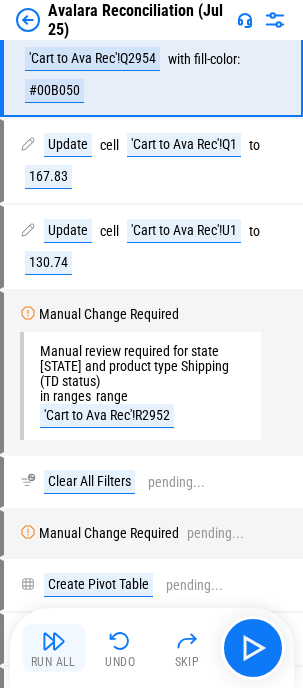 click at bounding box center [54, 641] 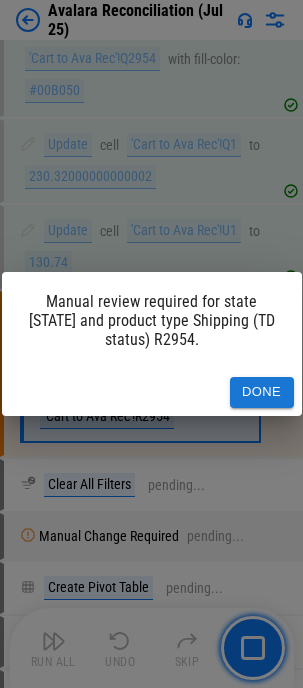 click on "Done" at bounding box center (262, 392) 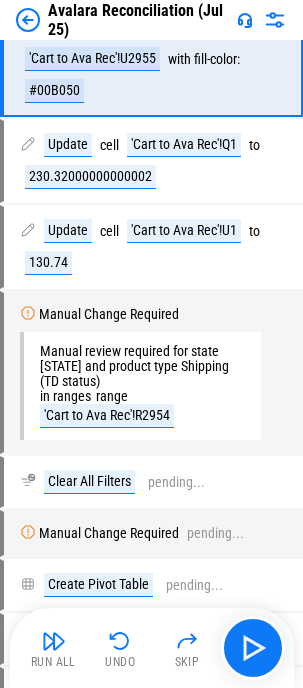 click at bounding box center [54, 641] 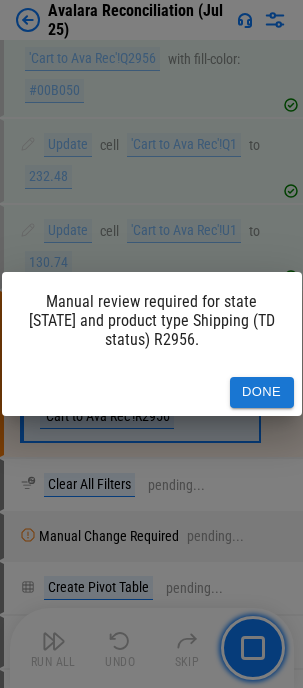 click on "Done" at bounding box center (262, 392) 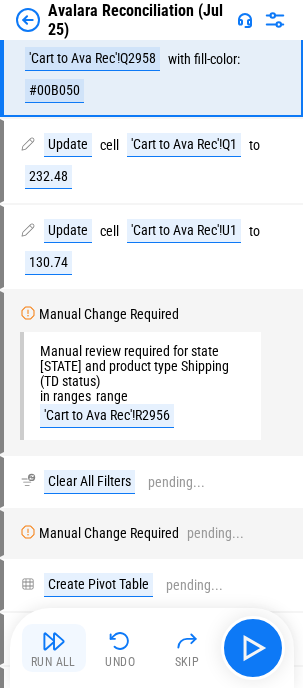 click at bounding box center (54, 641) 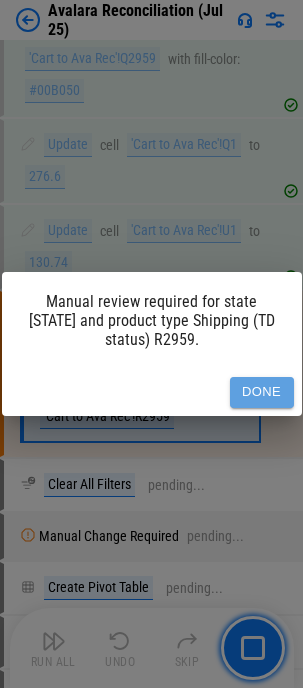 click on "Done" at bounding box center (262, 392) 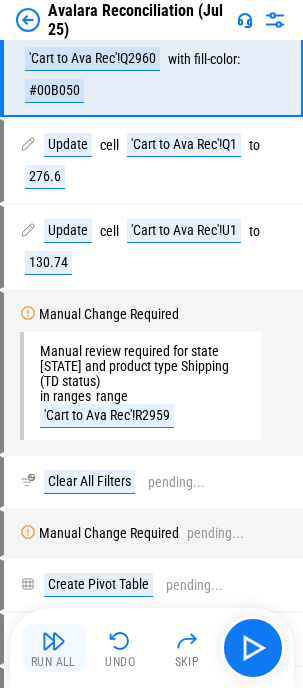 click on "Run All" at bounding box center [53, 662] 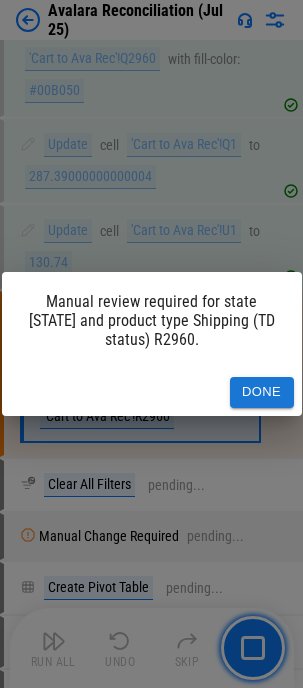 click on "Done" at bounding box center [262, 392] 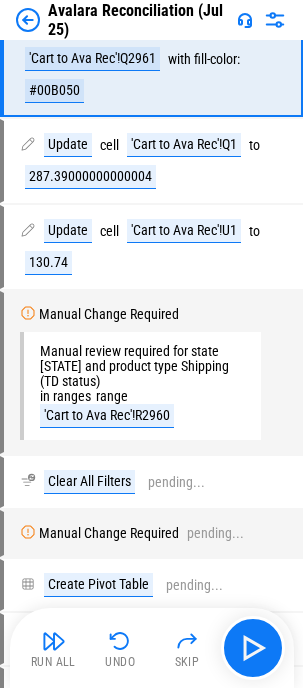 click at bounding box center (54, 641) 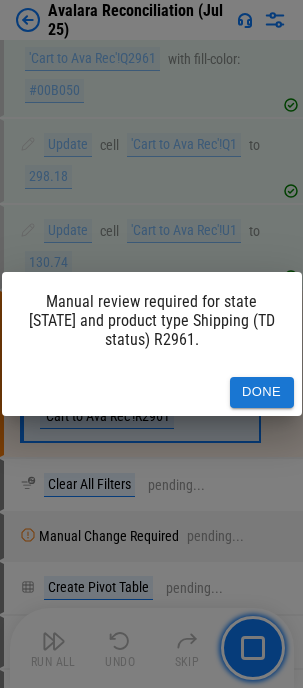 click on "Done" at bounding box center [262, 392] 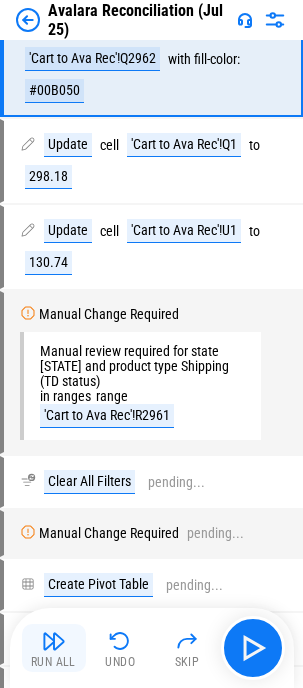 click at bounding box center [54, 641] 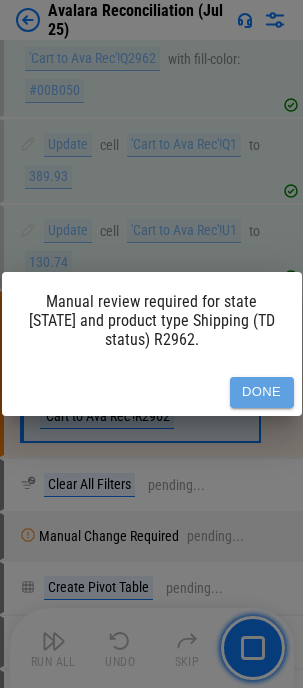 click on "Done" at bounding box center (262, 392) 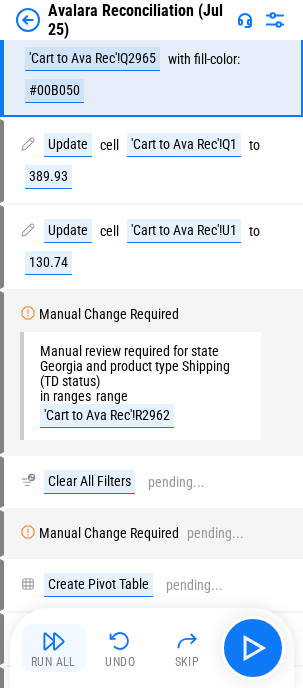 click at bounding box center [54, 641] 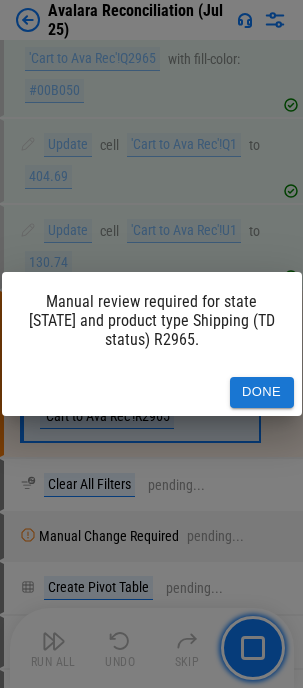 click on "Done" at bounding box center [262, 392] 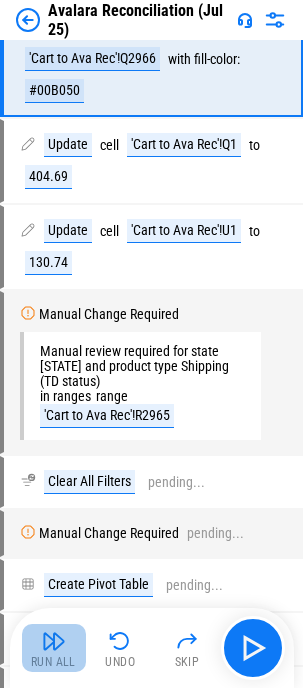 click at bounding box center [54, 641] 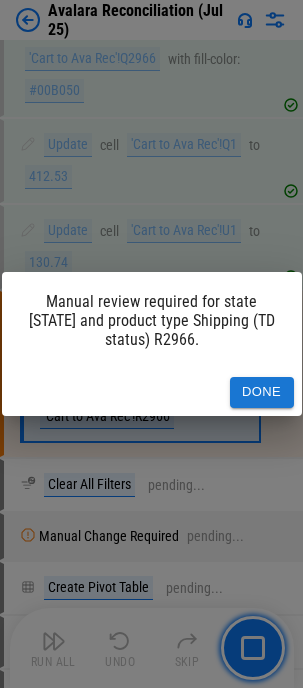 click on "Done" at bounding box center (262, 392) 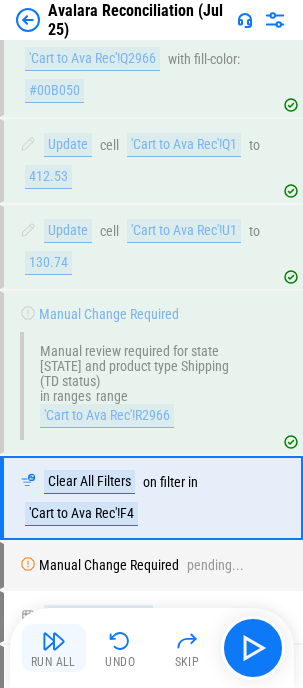 click at bounding box center [54, 641] 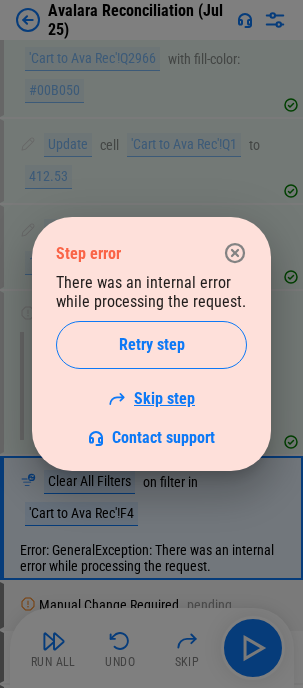 click on "Skip step" at bounding box center (151, 398) 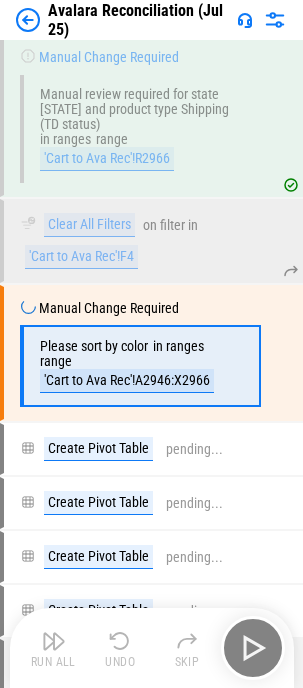 scroll, scrollTop: 12345, scrollLeft: 0, axis: vertical 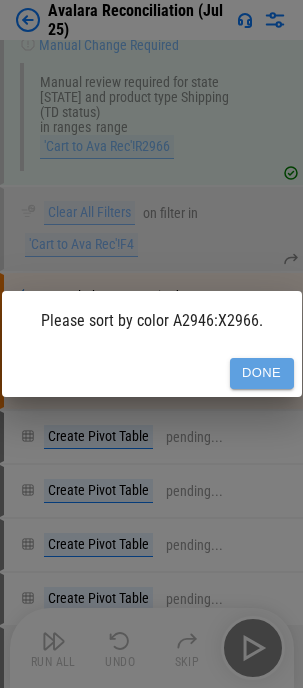 click on "Done" at bounding box center [262, 373] 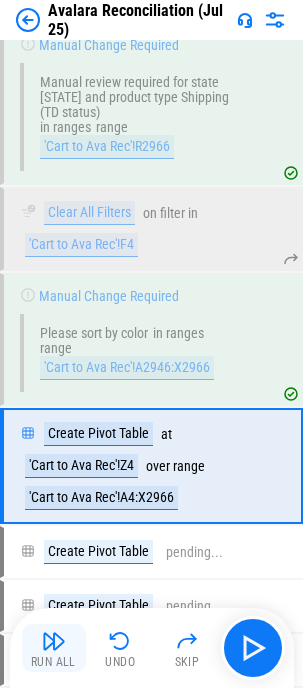 click at bounding box center [54, 641] 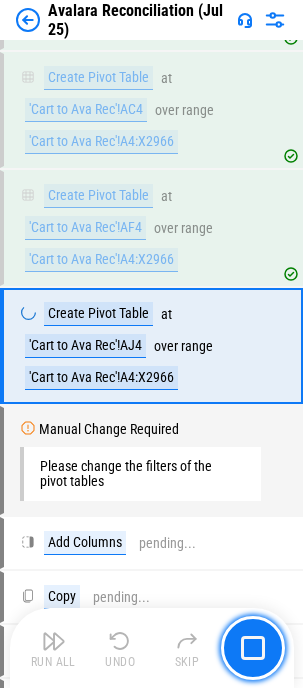 scroll, scrollTop: 12823, scrollLeft: 0, axis: vertical 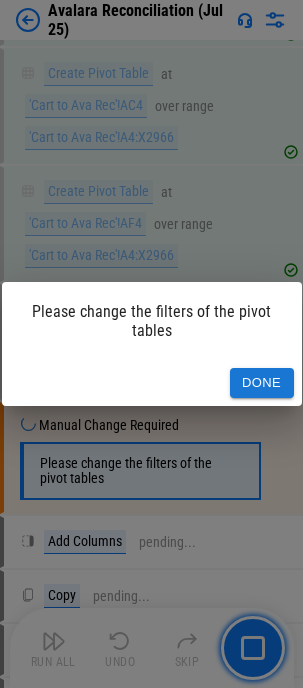 click on "Done" at bounding box center [262, 383] 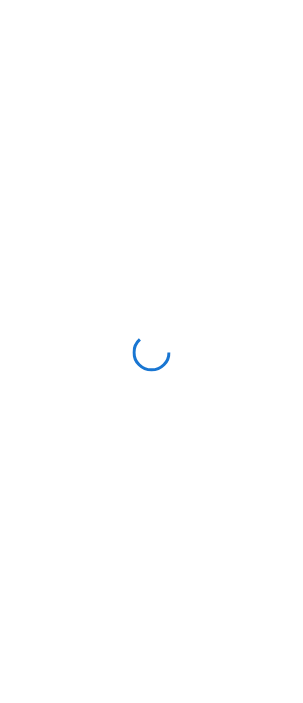 scroll, scrollTop: 0, scrollLeft: 0, axis: both 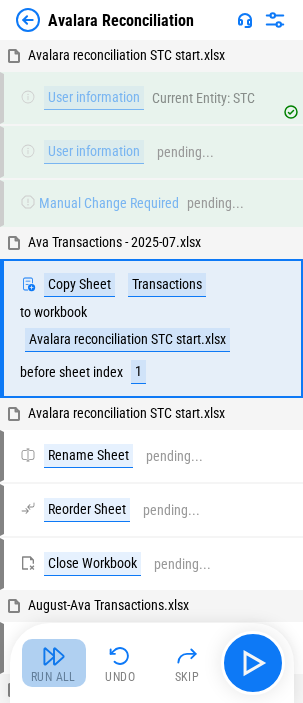 click at bounding box center [54, 656] 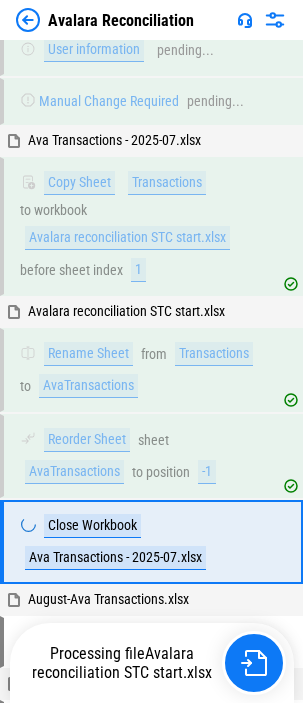 scroll, scrollTop: 294, scrollLeft: 0, axis: vertical 